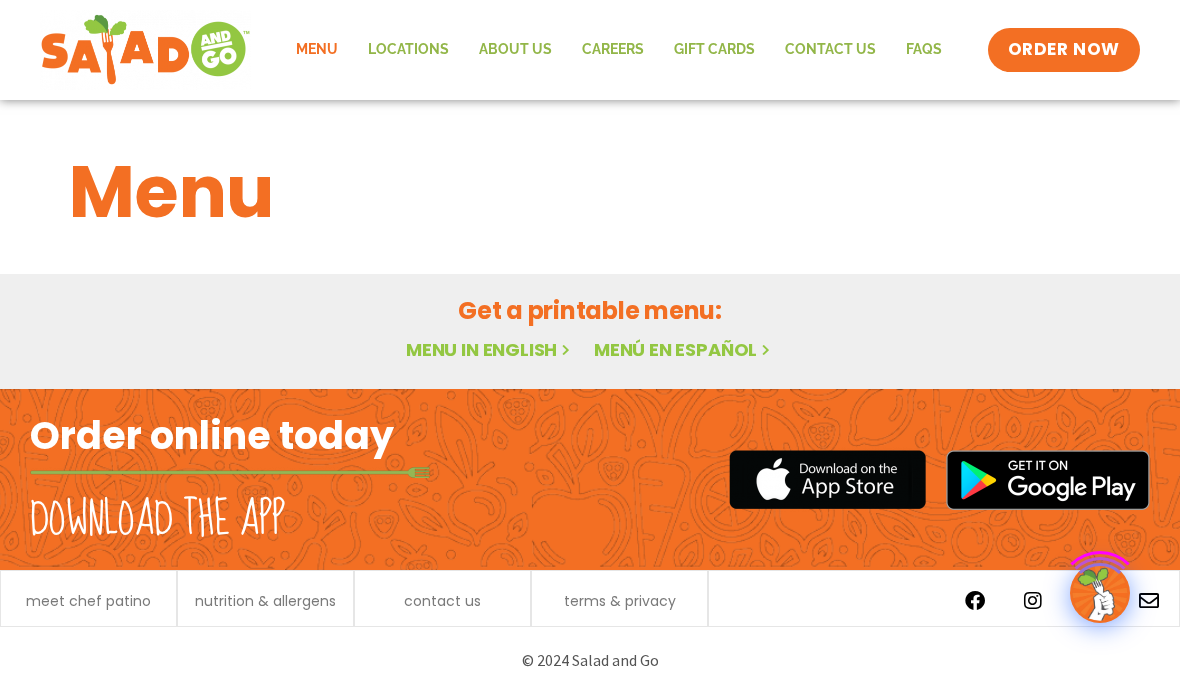 scroll, scrollTop: 0, scrollLeft: 0, axis: both 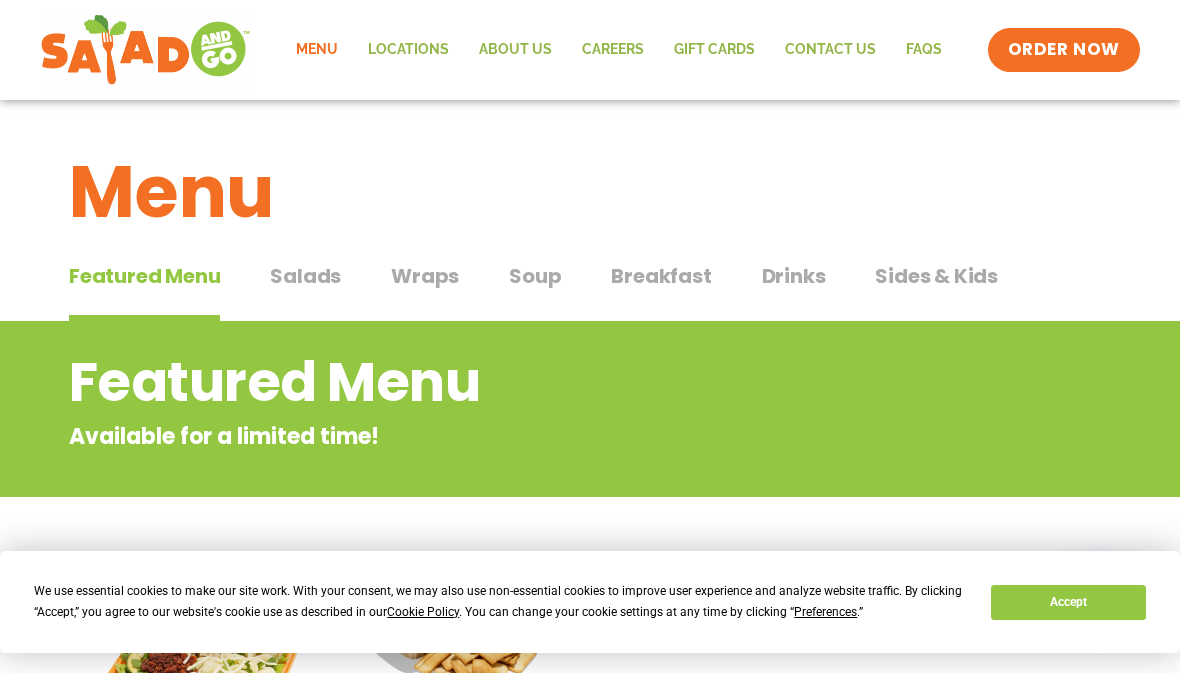 click on "Salads" at bounding box center (305, 276) 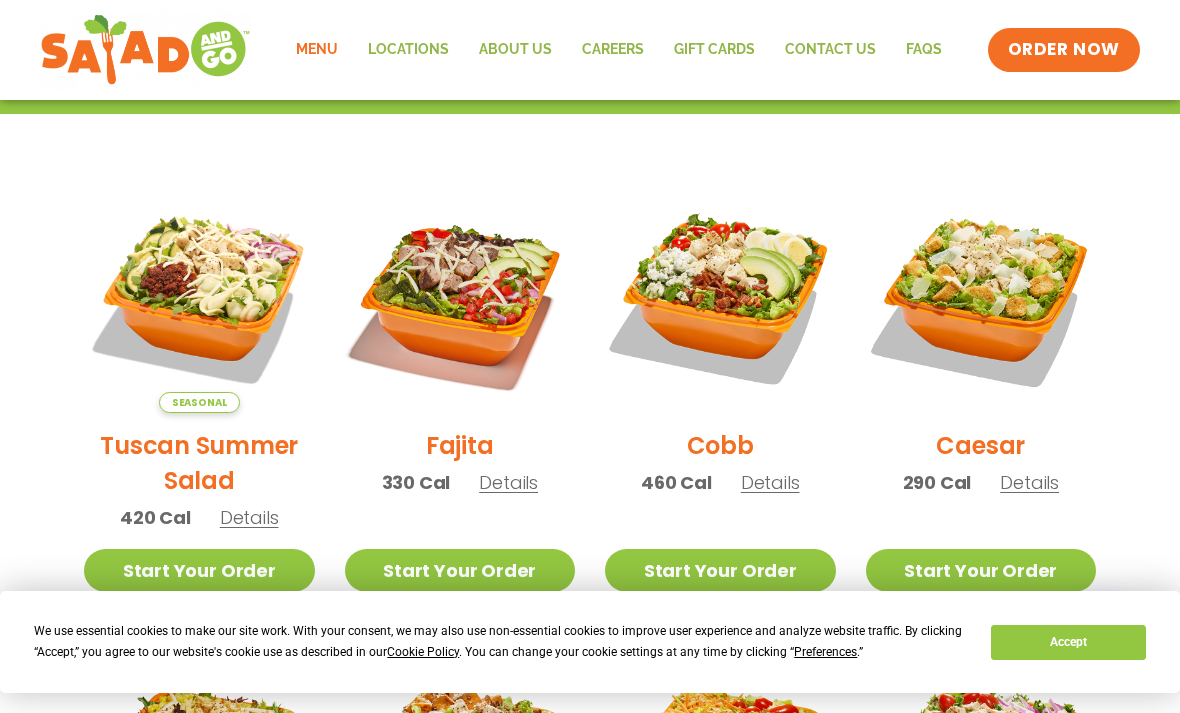 scroll, scrollTop: 478, scrollLeft: 0, axis: vertical 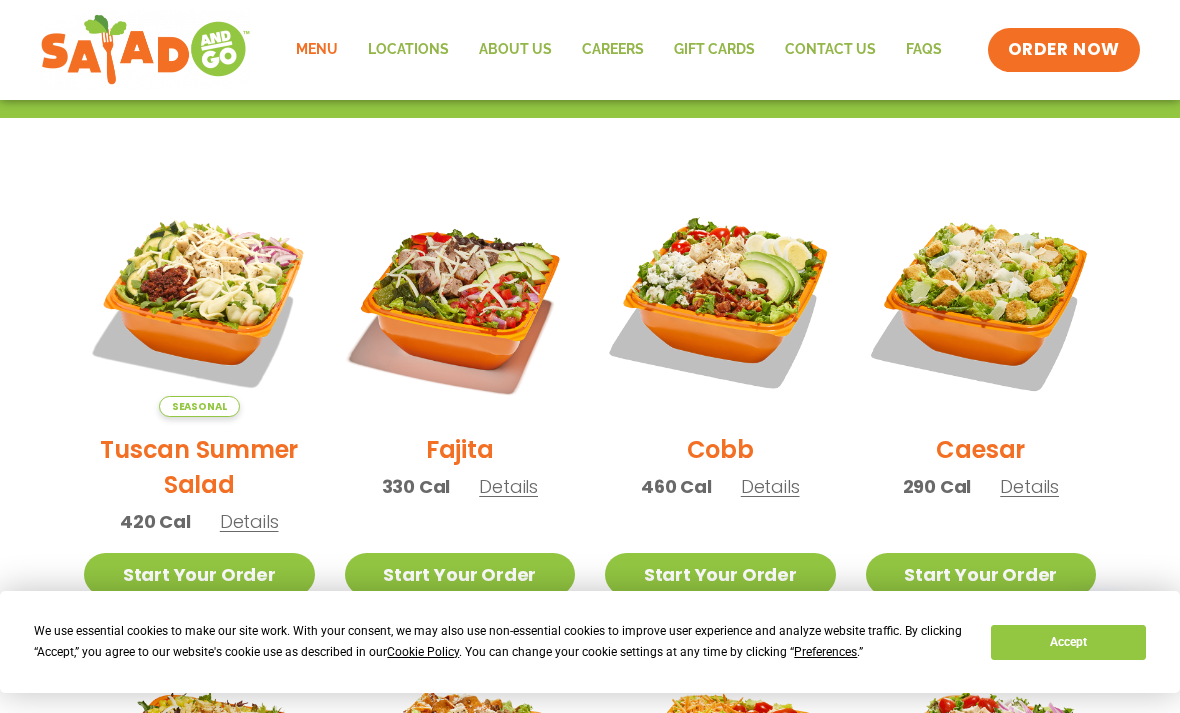 click on "Details" at bounding box center [249, 521] 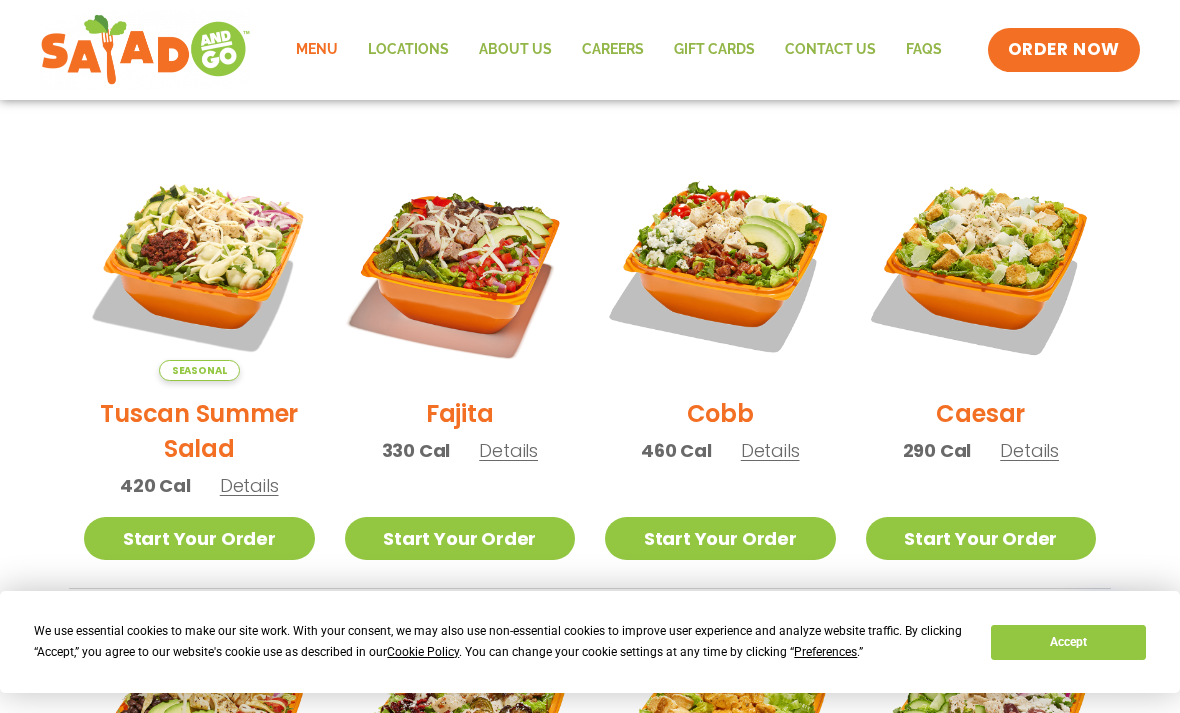scroll, scrollTop: 513, scrollLeft: 0, axis: vertical 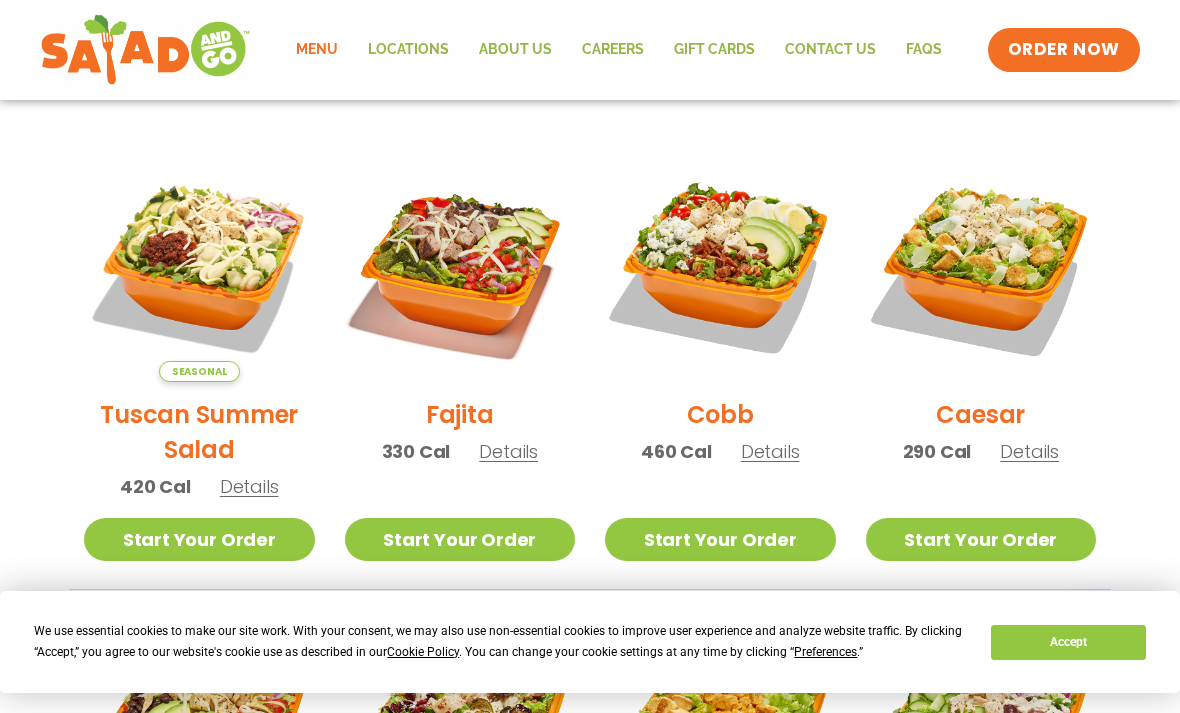 click on "Details" at bounding box center [1029, 451] 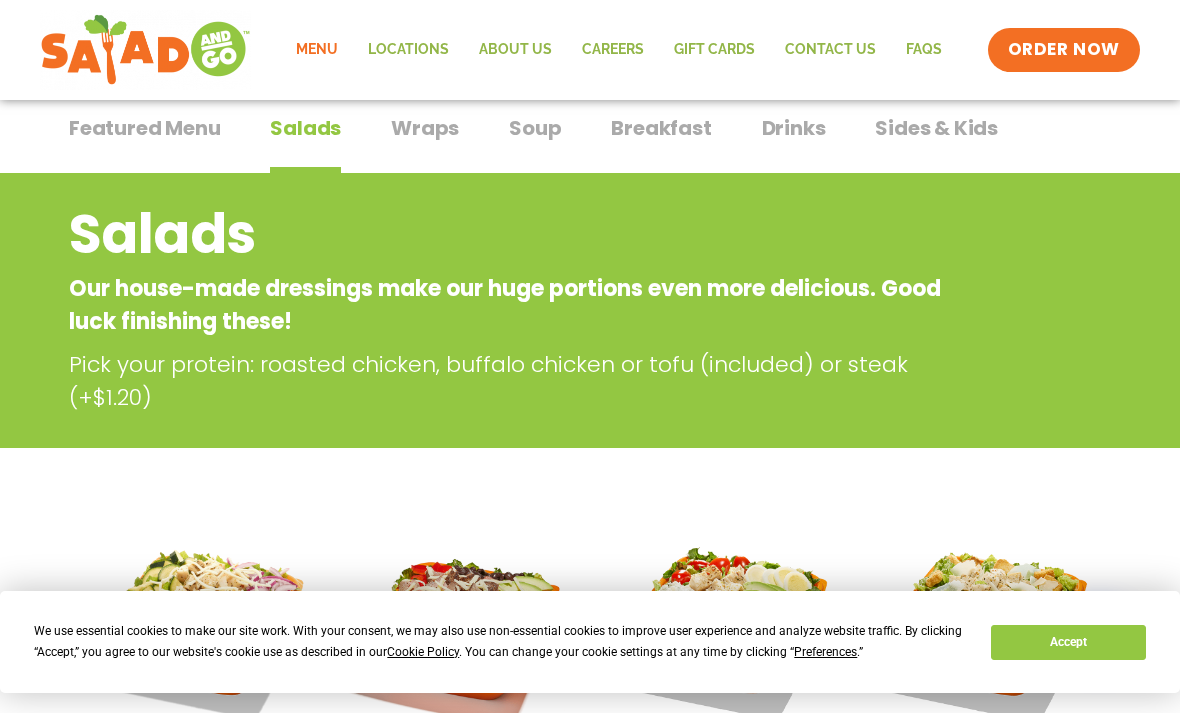 scroll, scrollTop: 0, scrollLeft: 0, axis: both 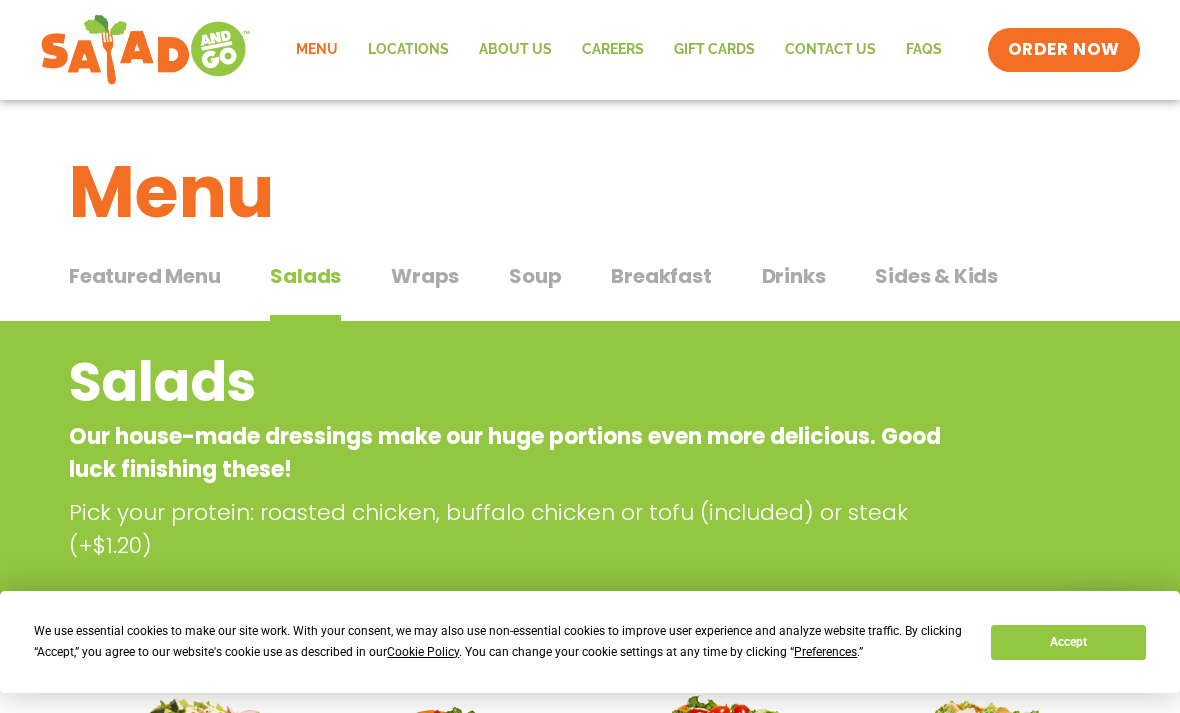click on "Wraps" at bounding box center (425, 276) 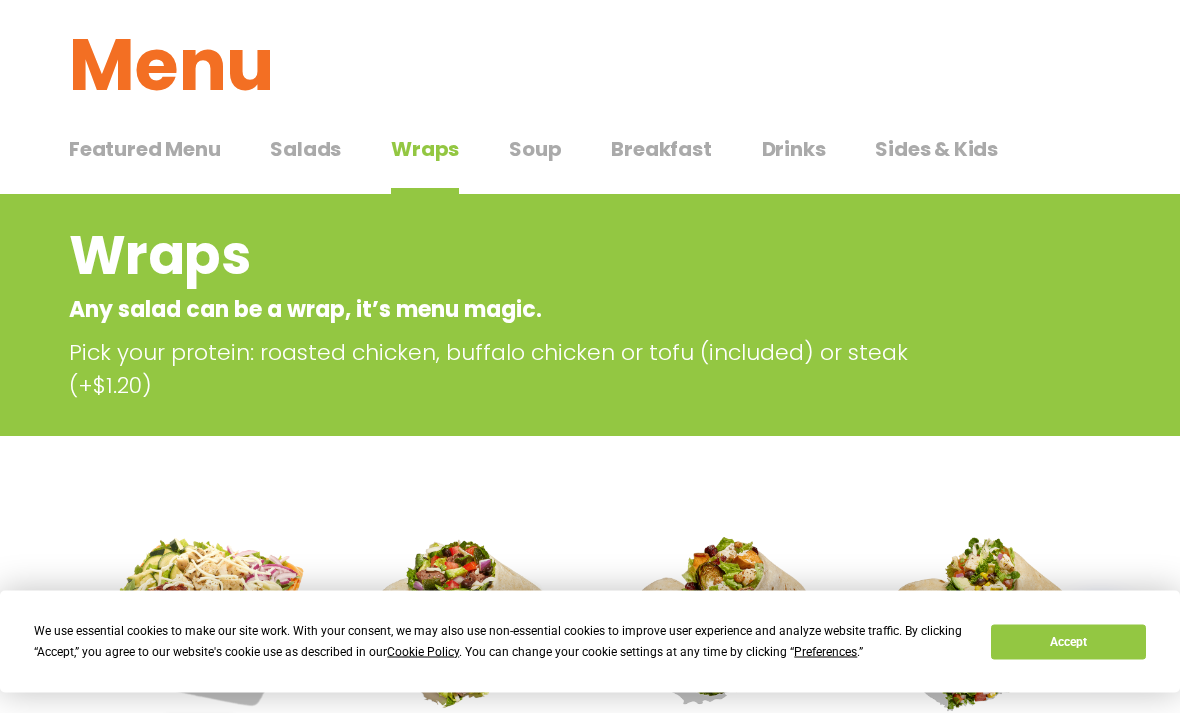 scroll, scrollTop: 0, scrollLeft: 0, axis: both 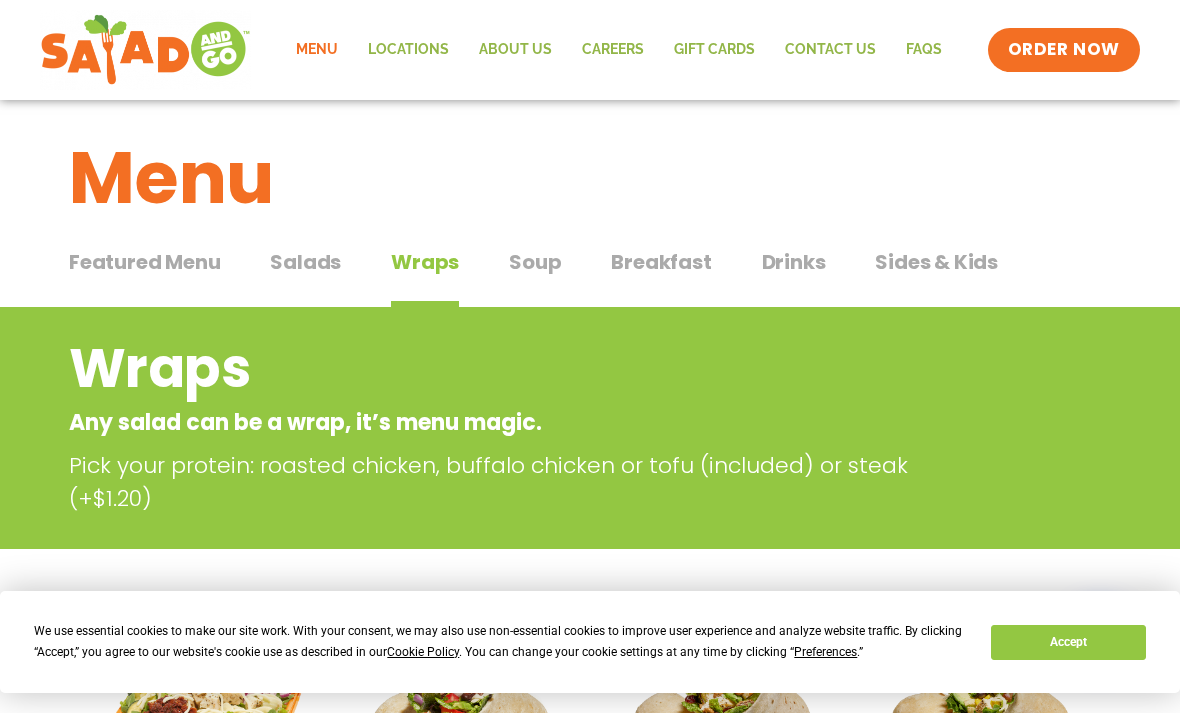 click on "Soup" at bounding box center (535, 262) 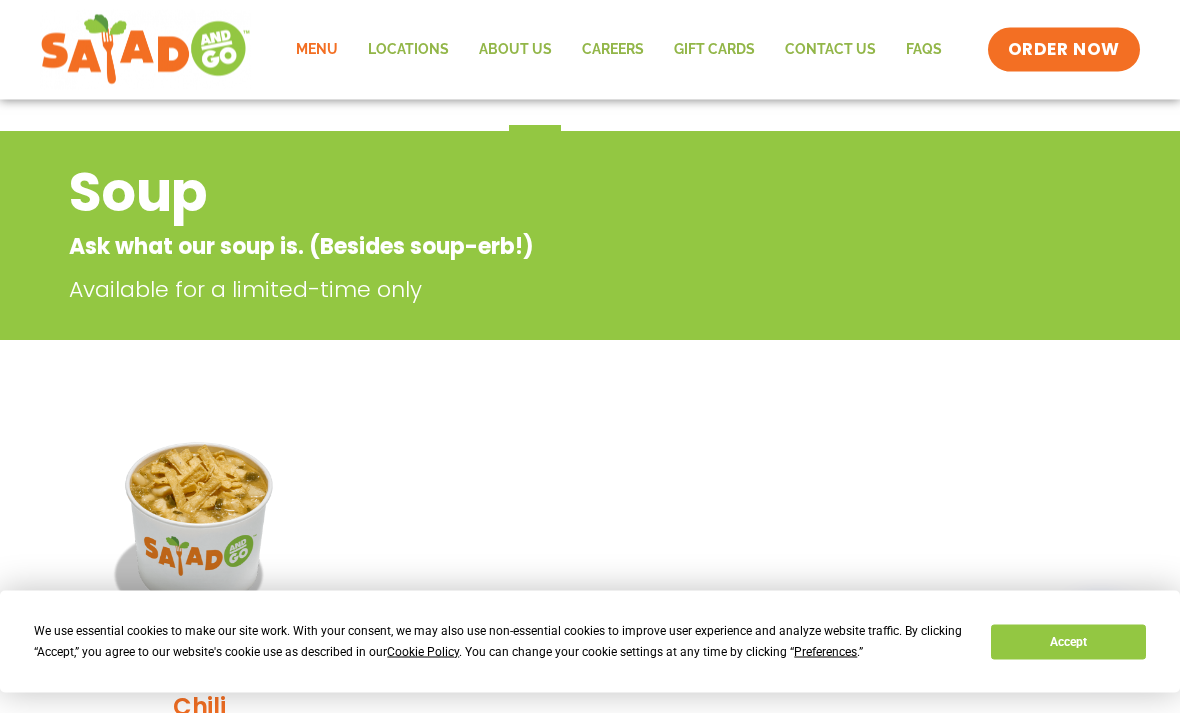scroll, scrollTop: 0, scrollLeft: 0, axis: both 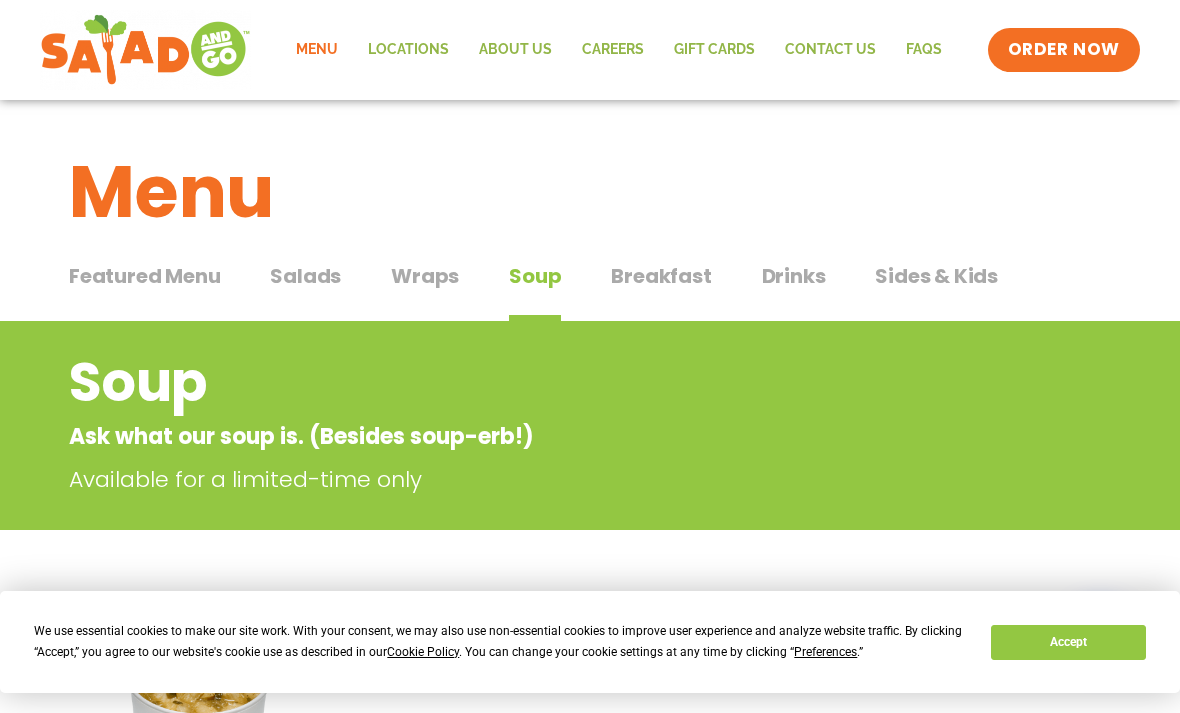 click on "Breakfast" at bounding box center [661, 276] 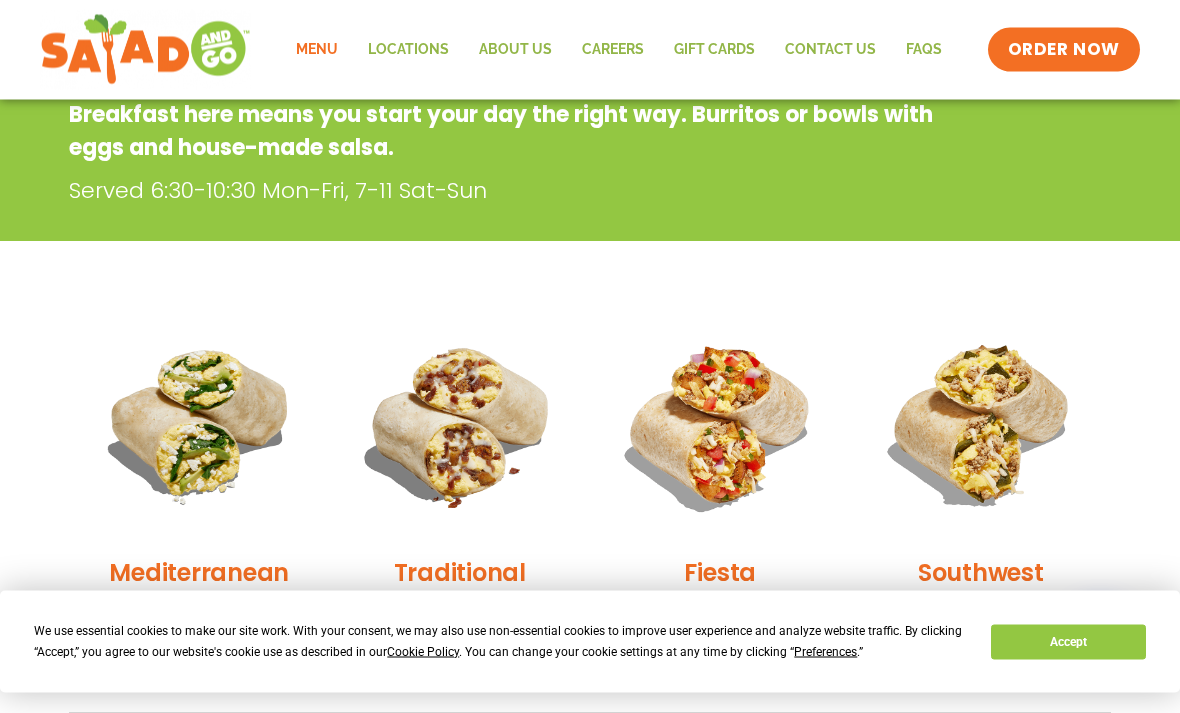 scroll, scrollTop: 317, scrollLeft: 0, axis: vertical 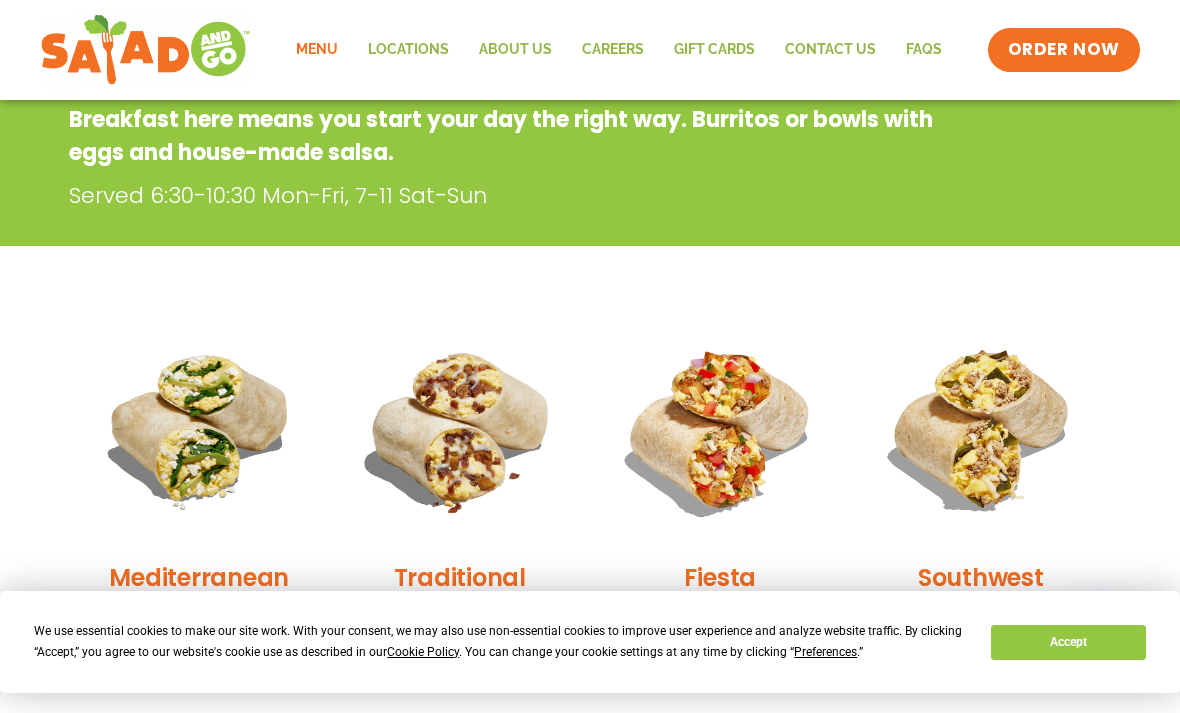 click on "Locations" 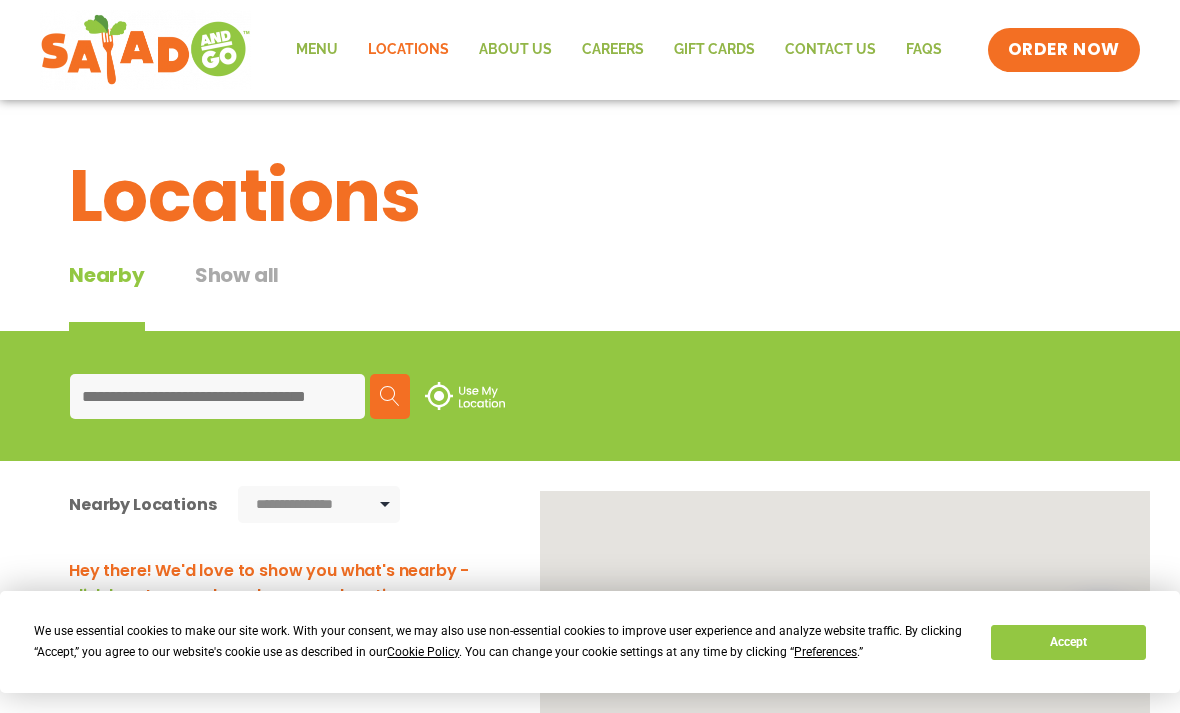 scroll, scrollTop: 0, scrollLeft: 0, axis: both 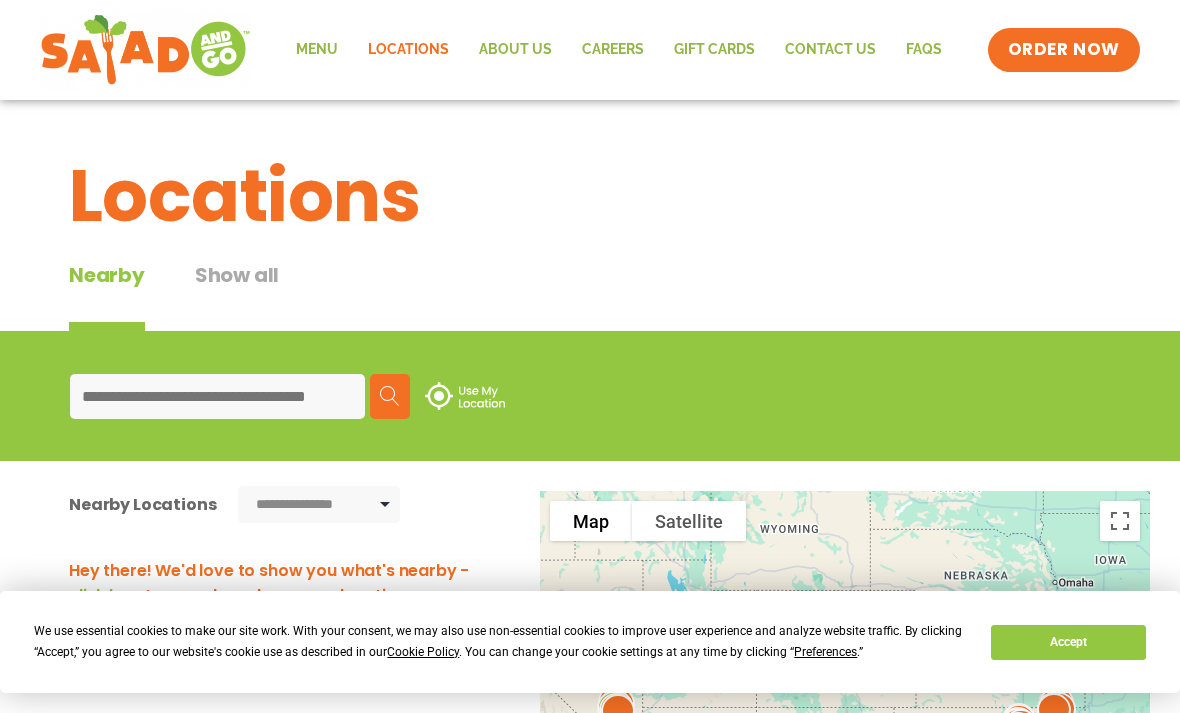 click on "Menu" 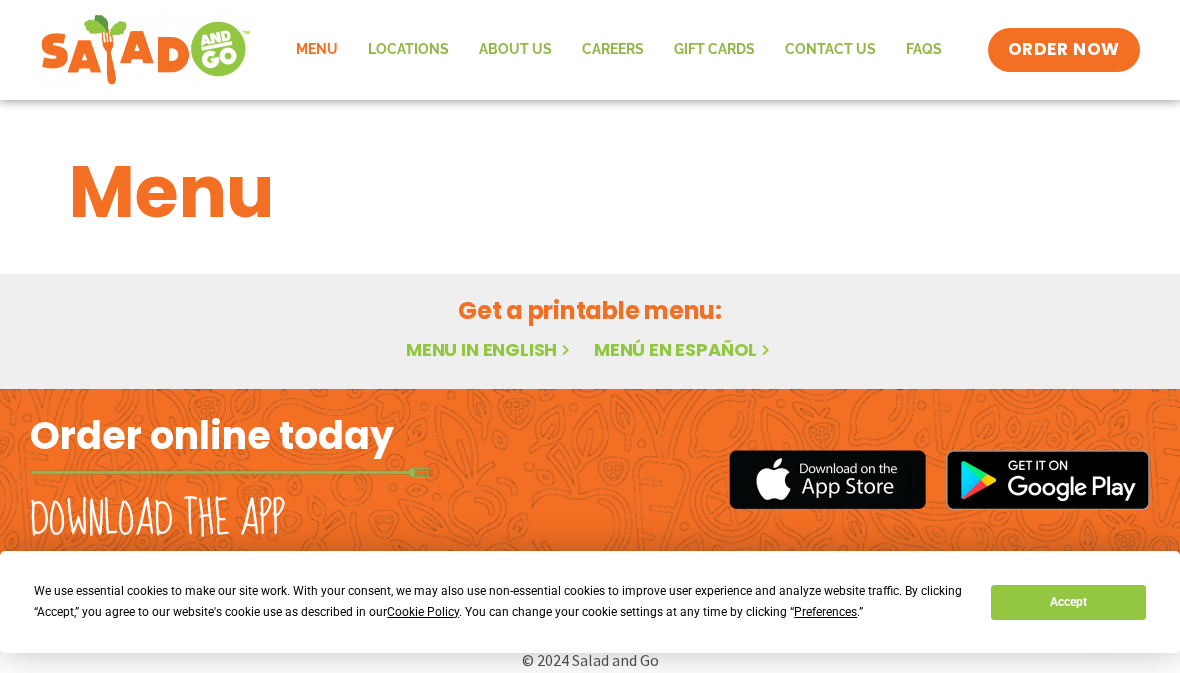 scroll, scrollTop: 3, scrollLeft: 0, axis: vertical 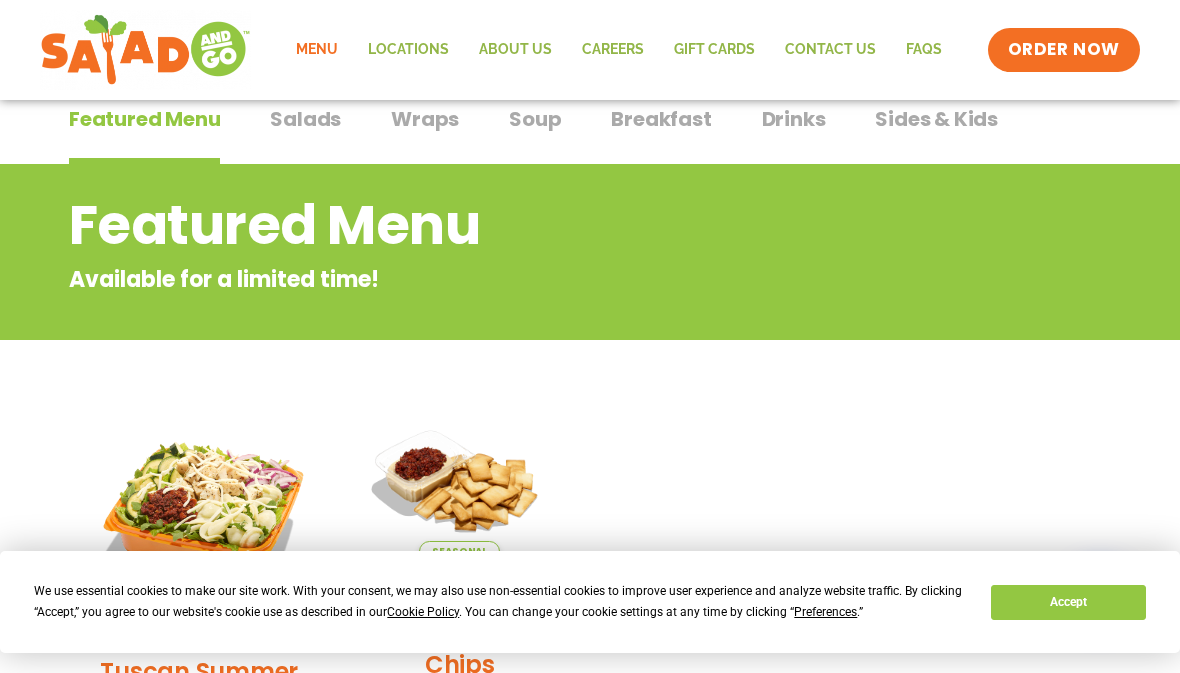 click on "Salads" at bounding box center [305, 119] 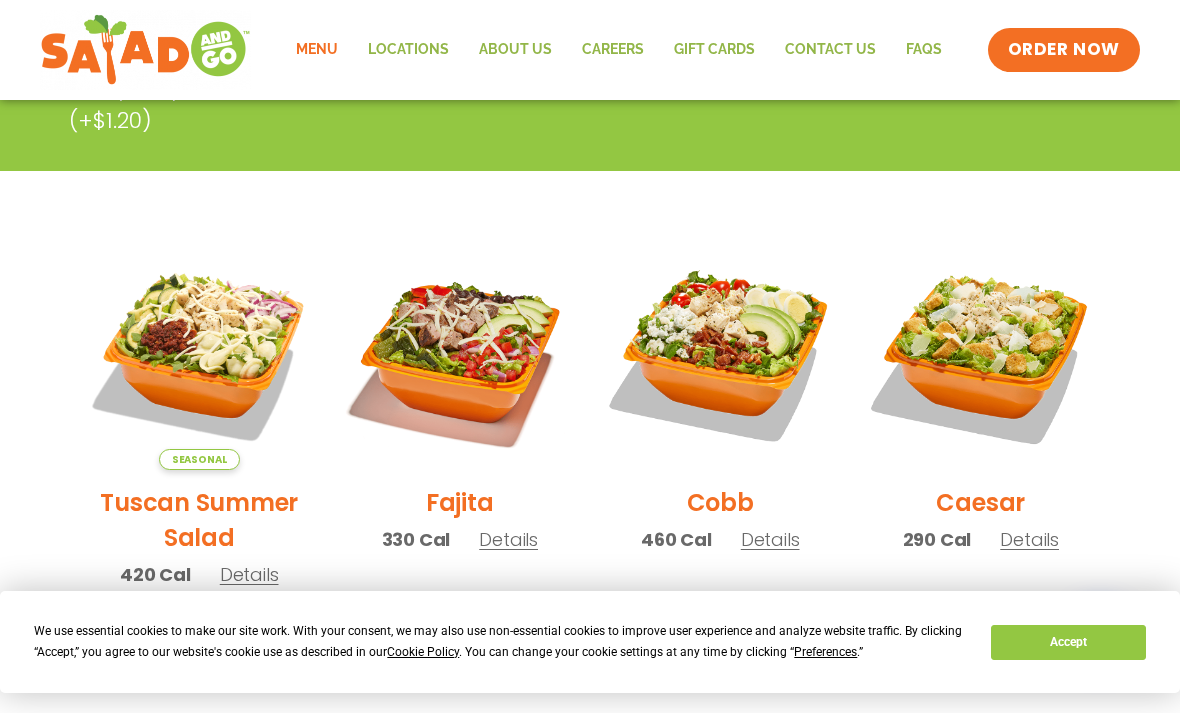 scroll, scrollTop: 425, scrollLeft: 0, axis: vertical 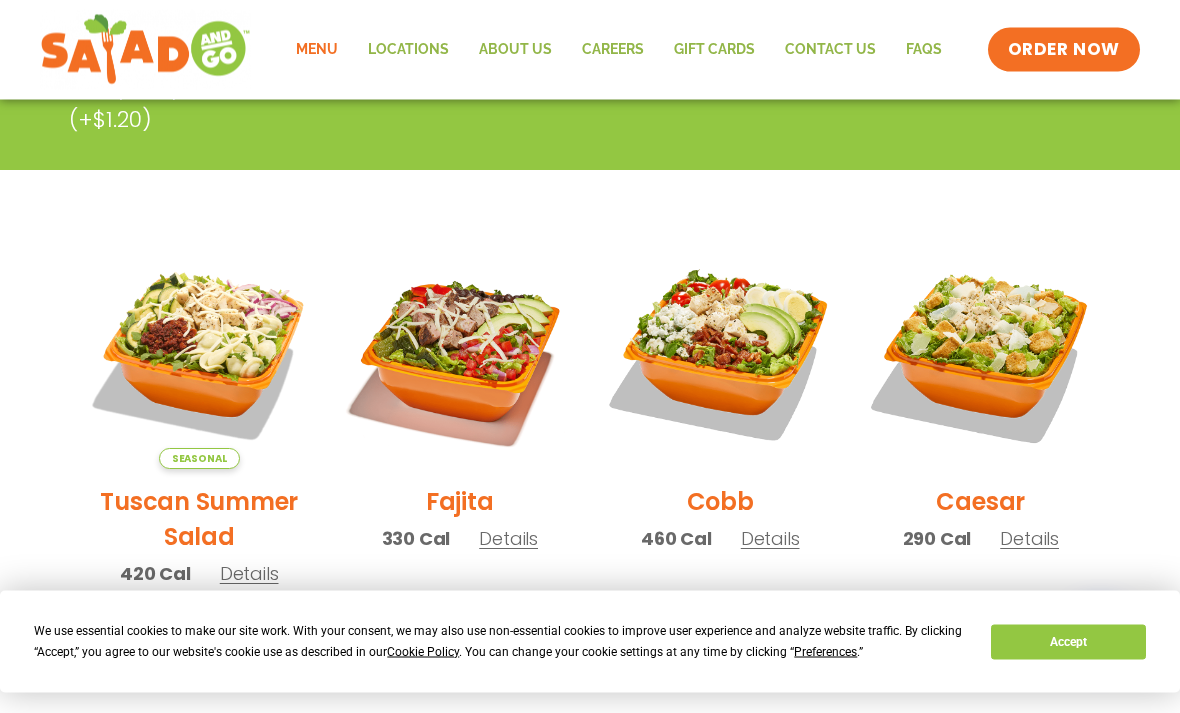 click on "Details" at bounding box center [508, 539] 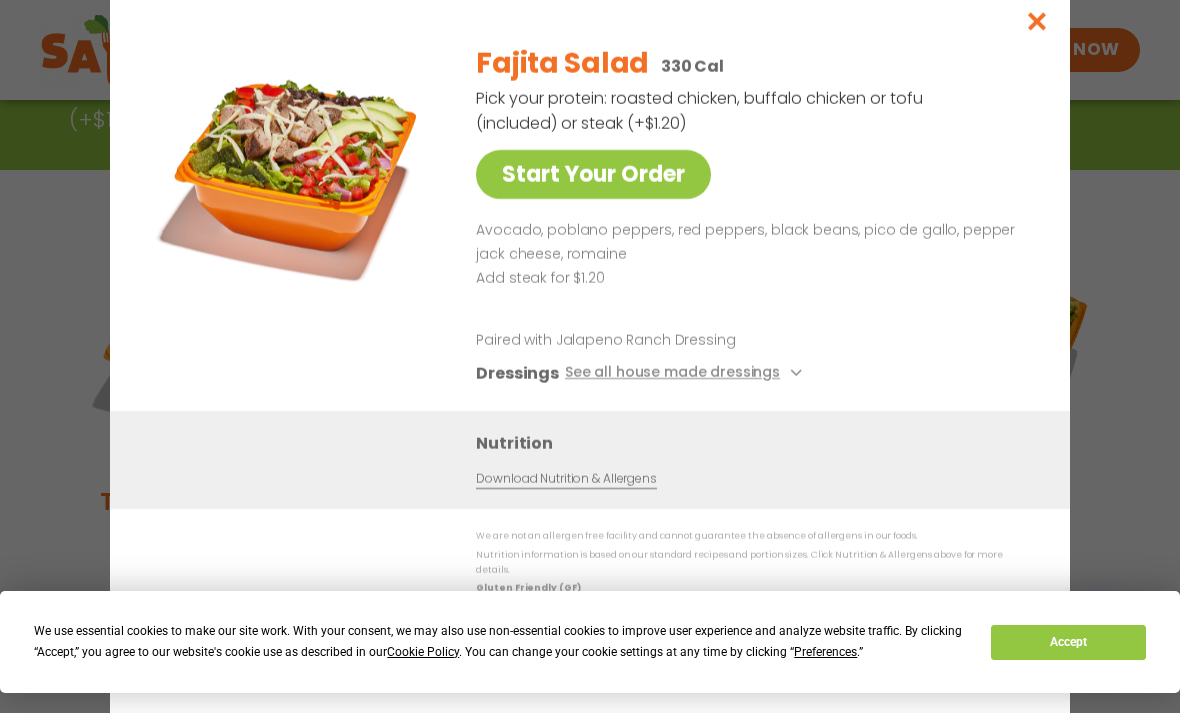 click at bounding box center (1037, 21) 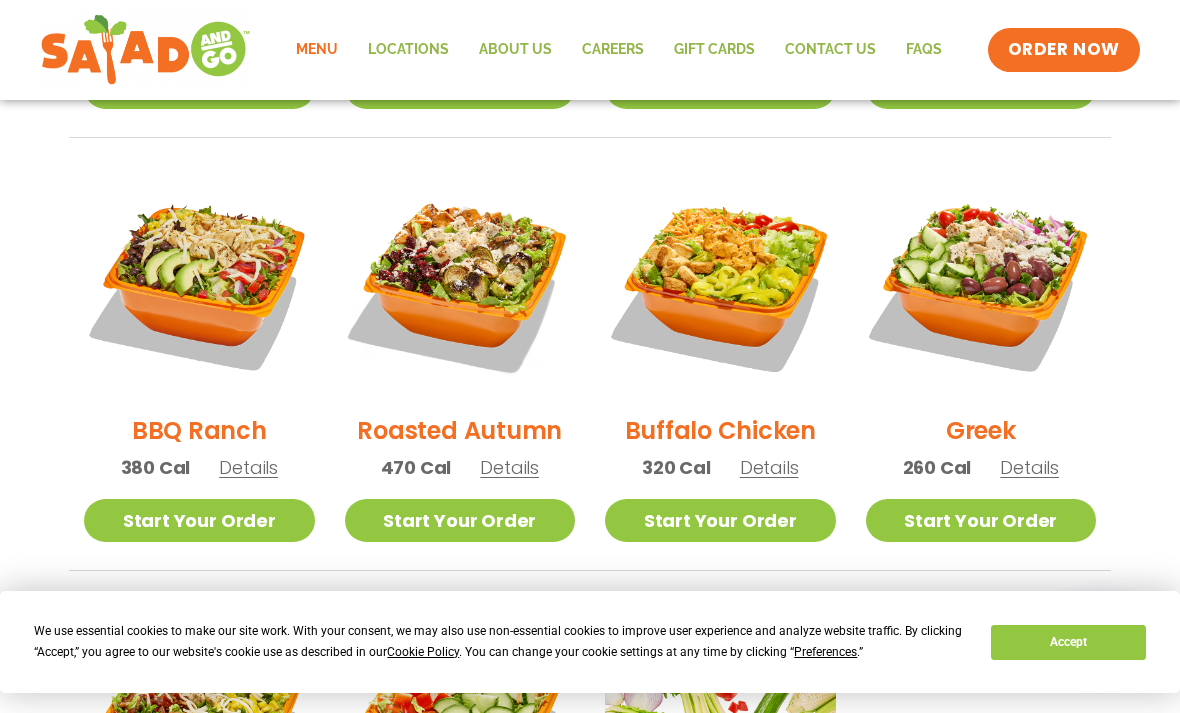 scroll, scrollTop: 964, scrollLeft: 0, axis: vertical 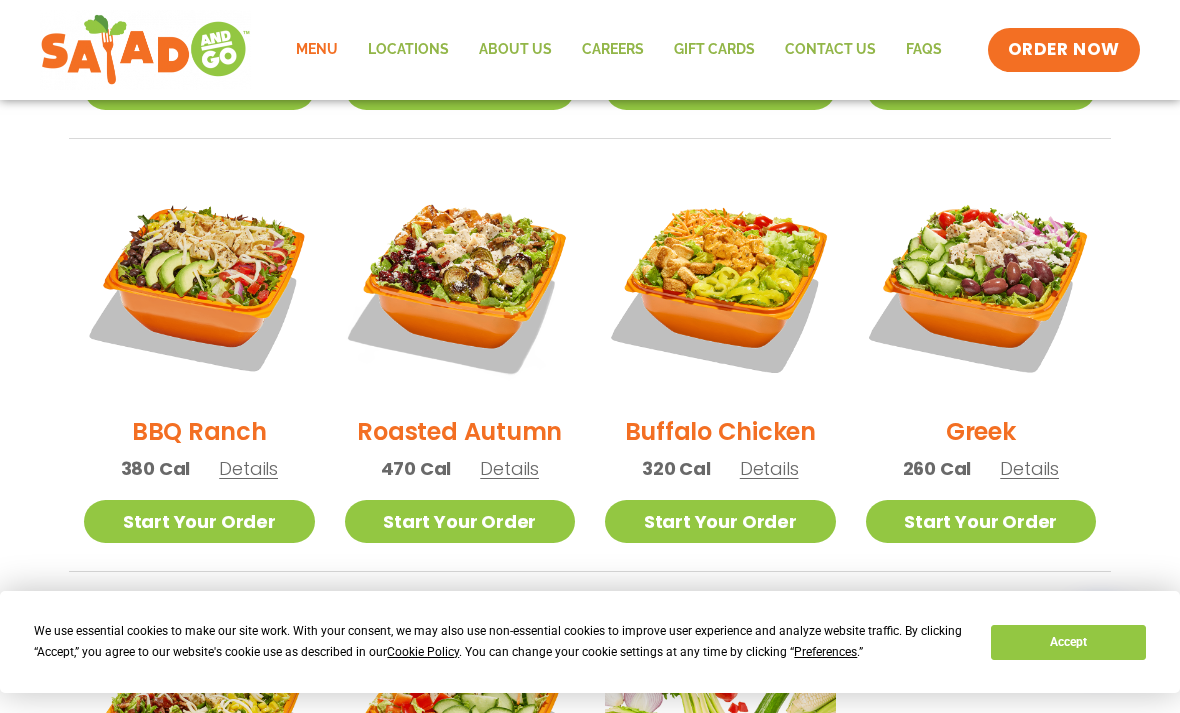 click on "Details" at bounding box center (1029, 468) 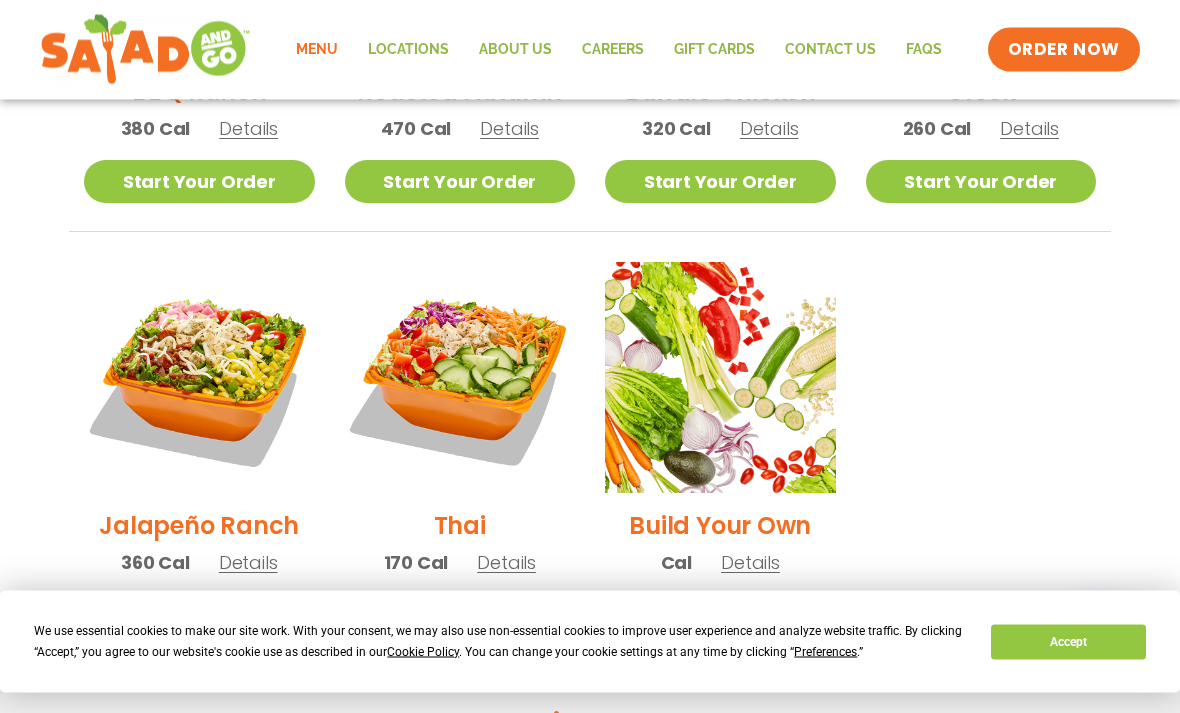 scroll, scrollTop: 1312, scrollLeft: 0, axis: vertical 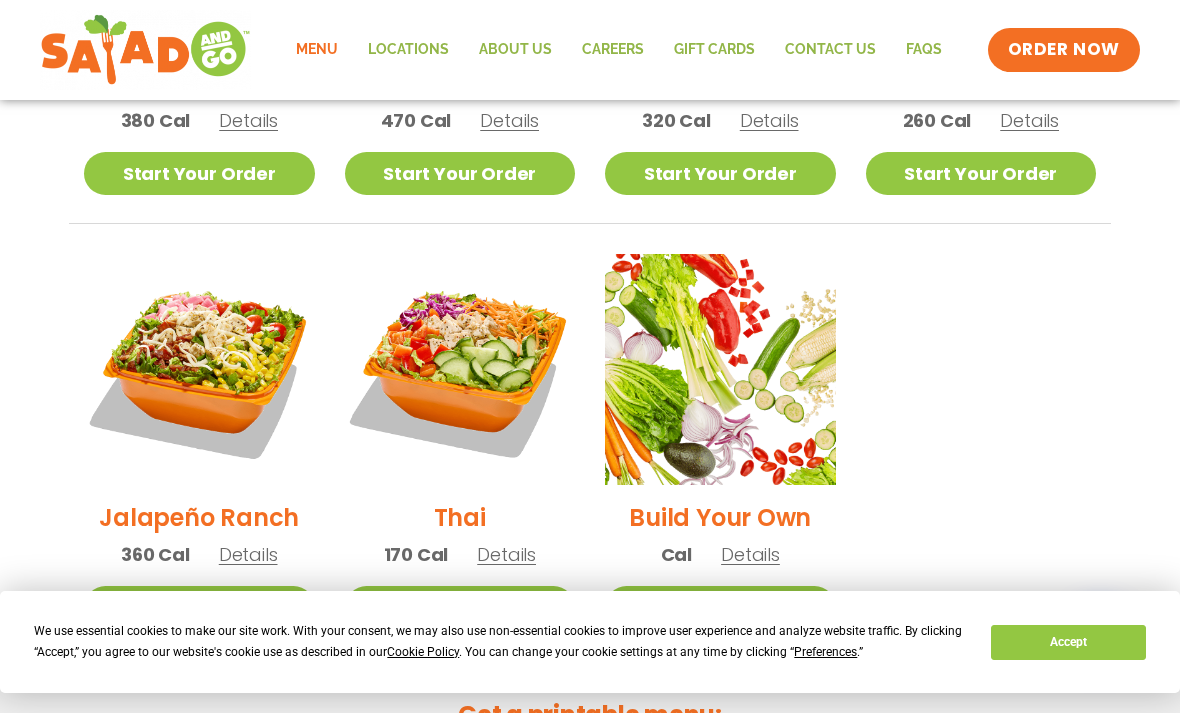 click on "Start Your Order" at bounding box center [720, 607] 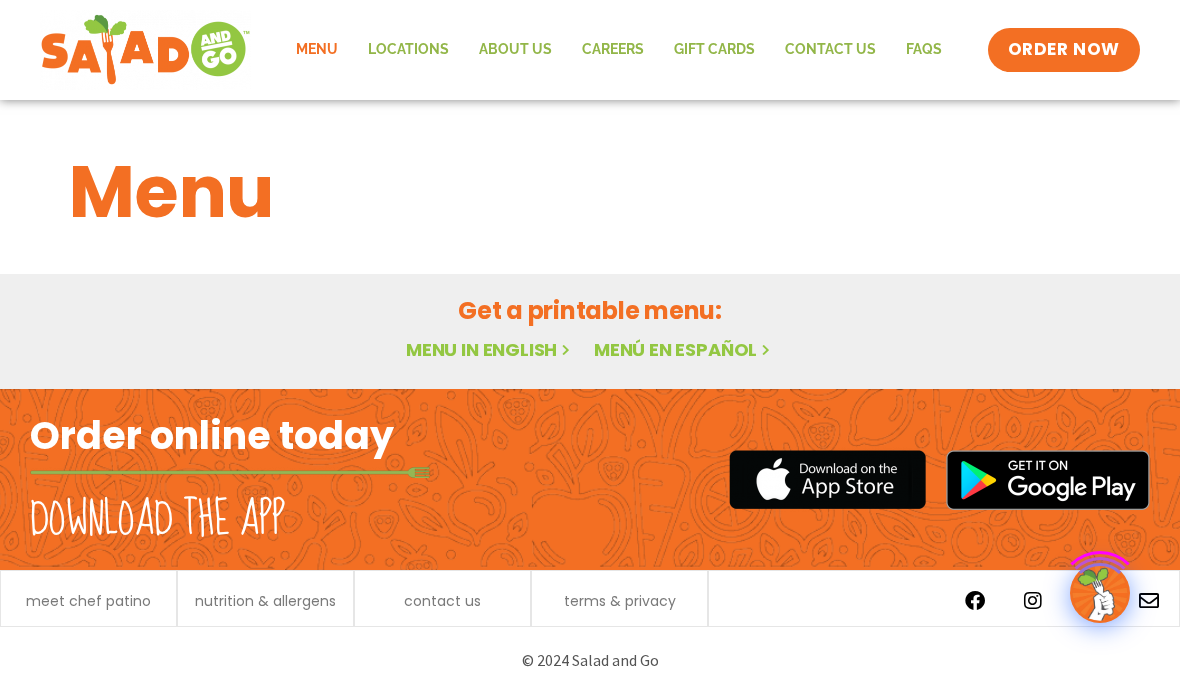 scroll, scrollTop: 0, scrollLeft: 0, axis: both 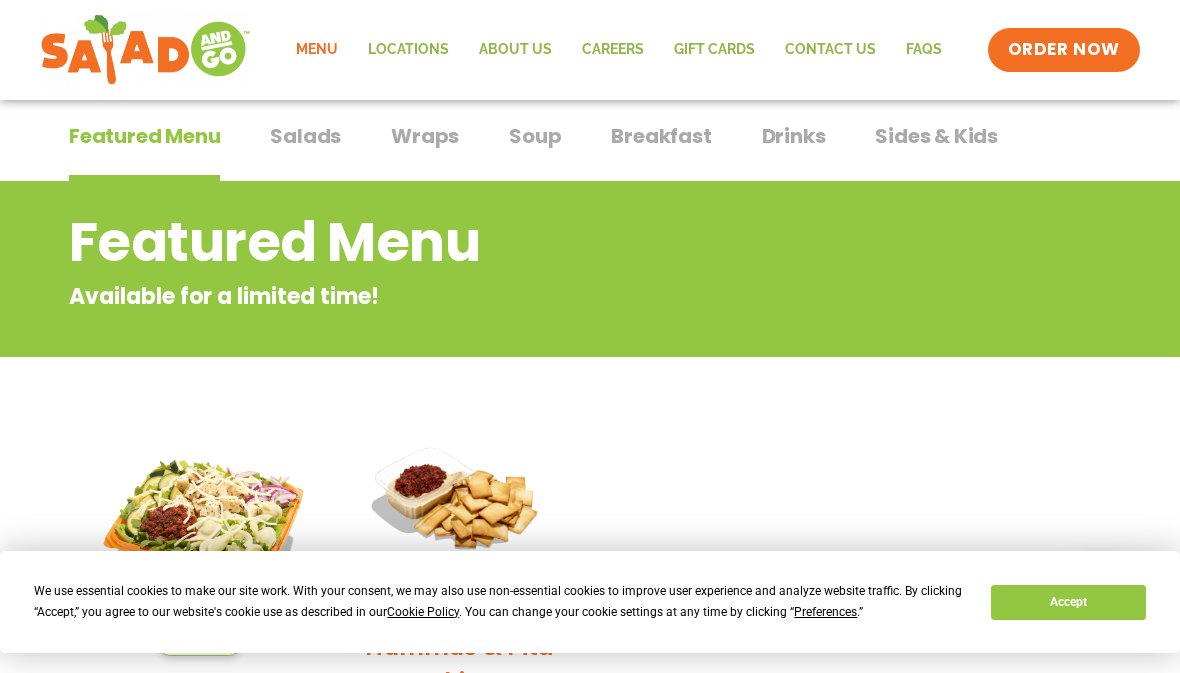 click on "Locations" 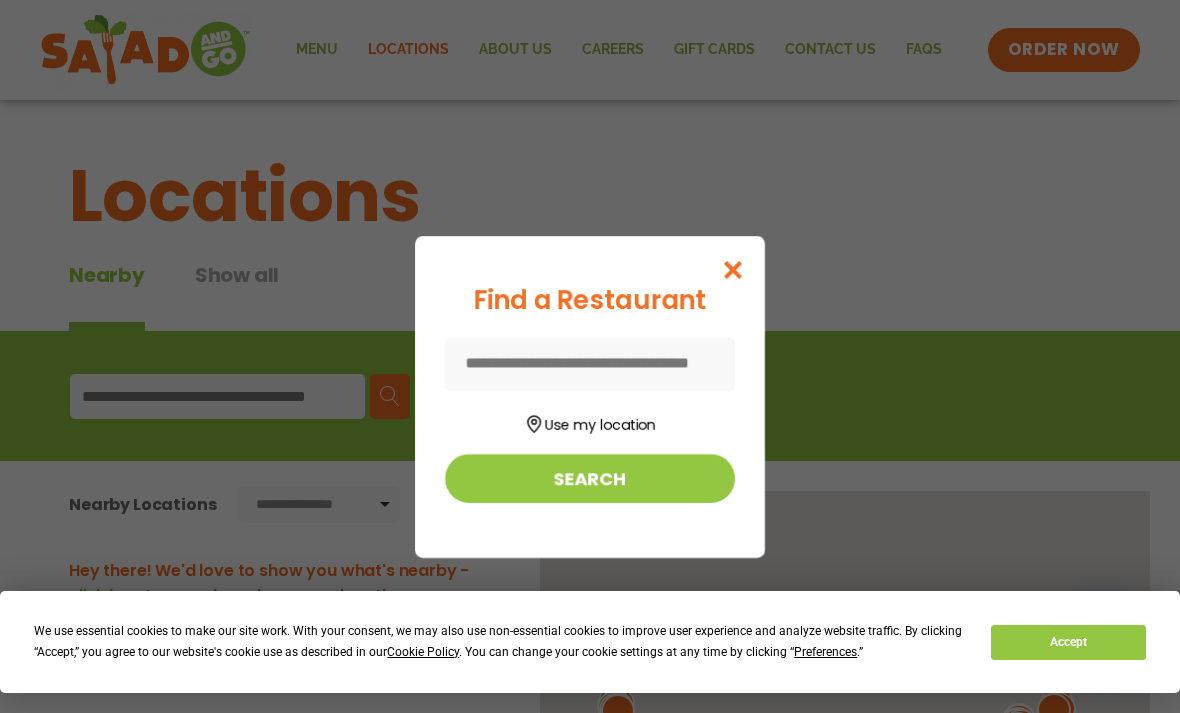 scroll, scrollTop: 0, scrollLeft: 0, axis: both 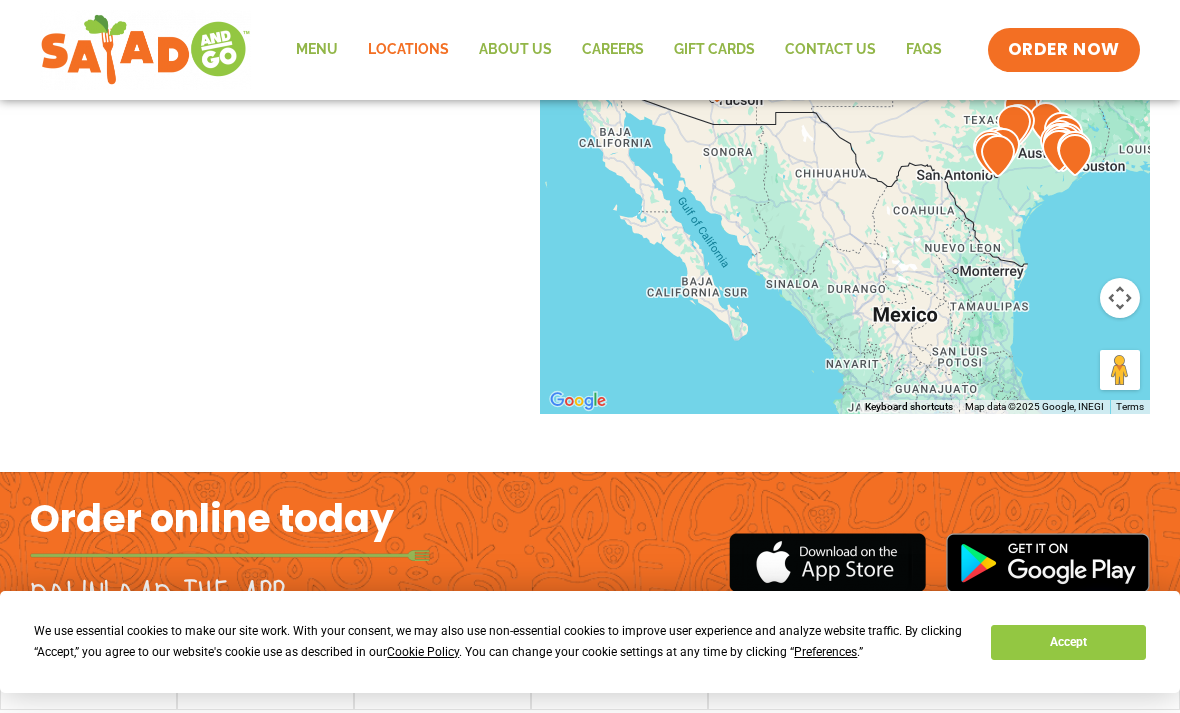 click on "Locations" 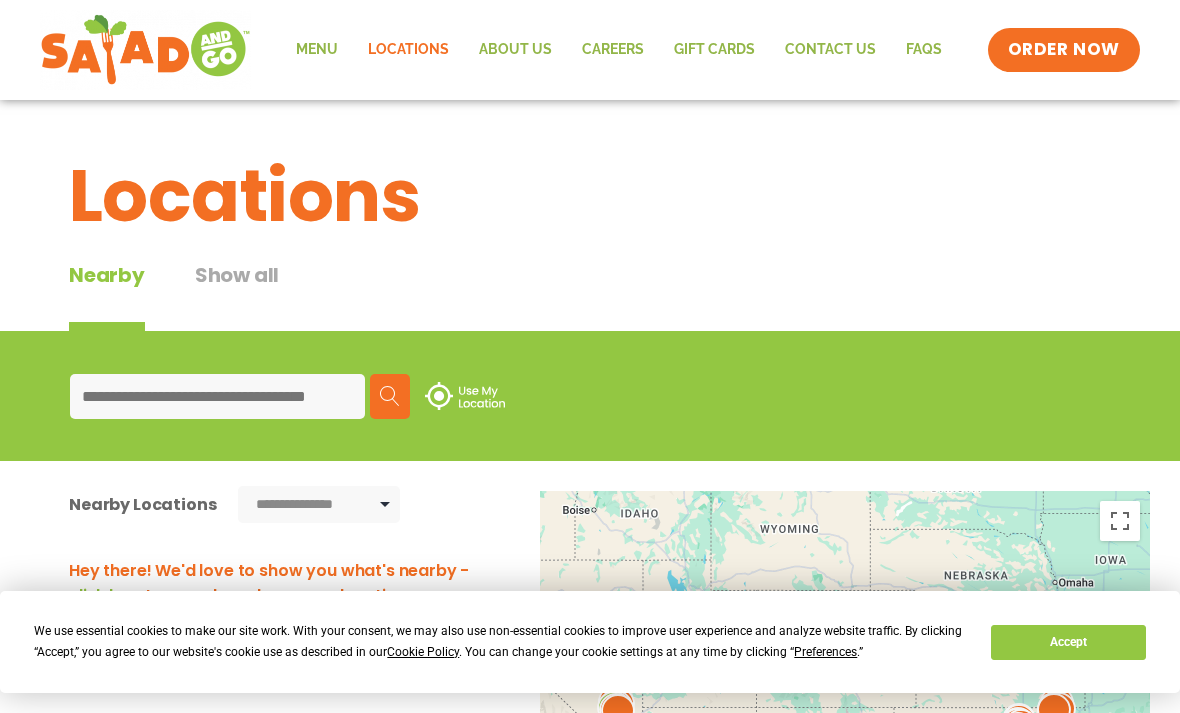 scroll, scrollTop: 0, scrollLeft: 0, axis: both 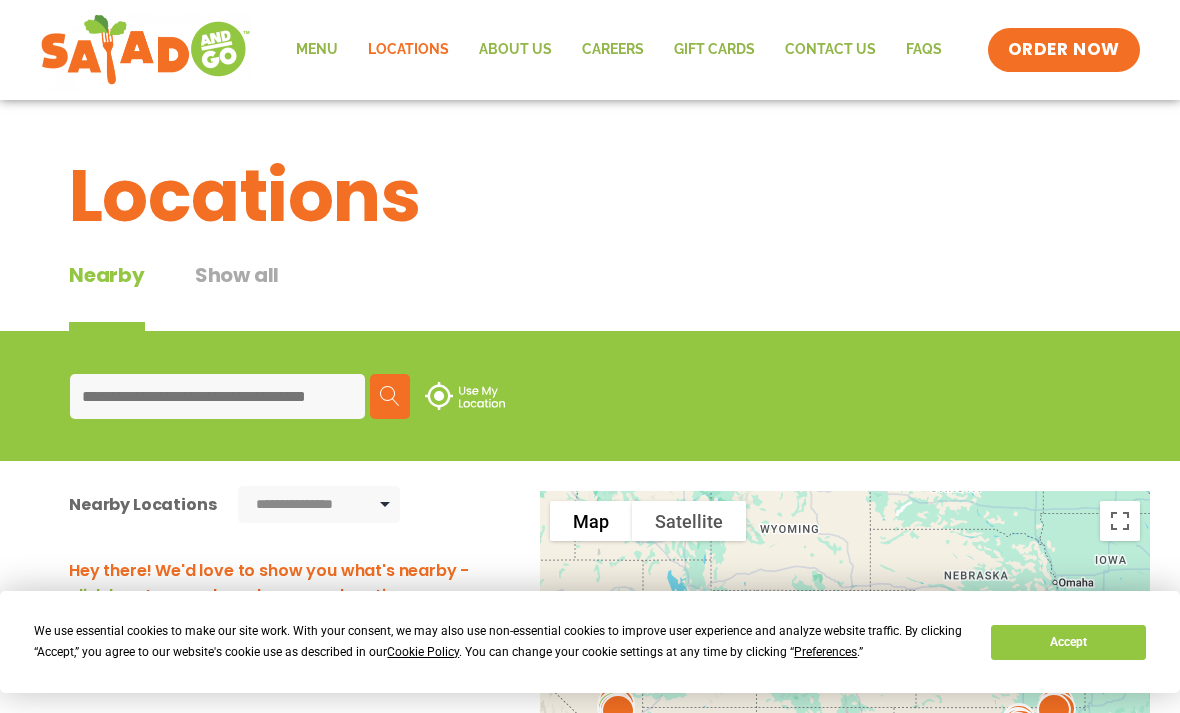 click on "Menu" 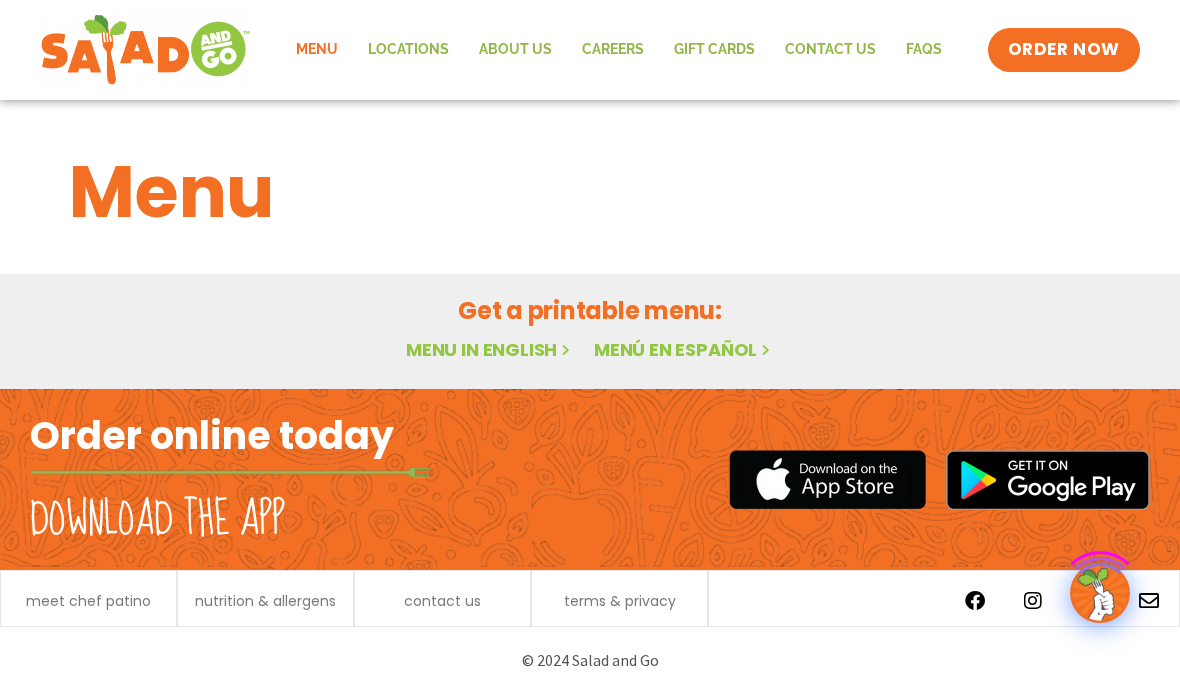 scroll, scrollTop: 0, scrollLeft: 0, axis: both 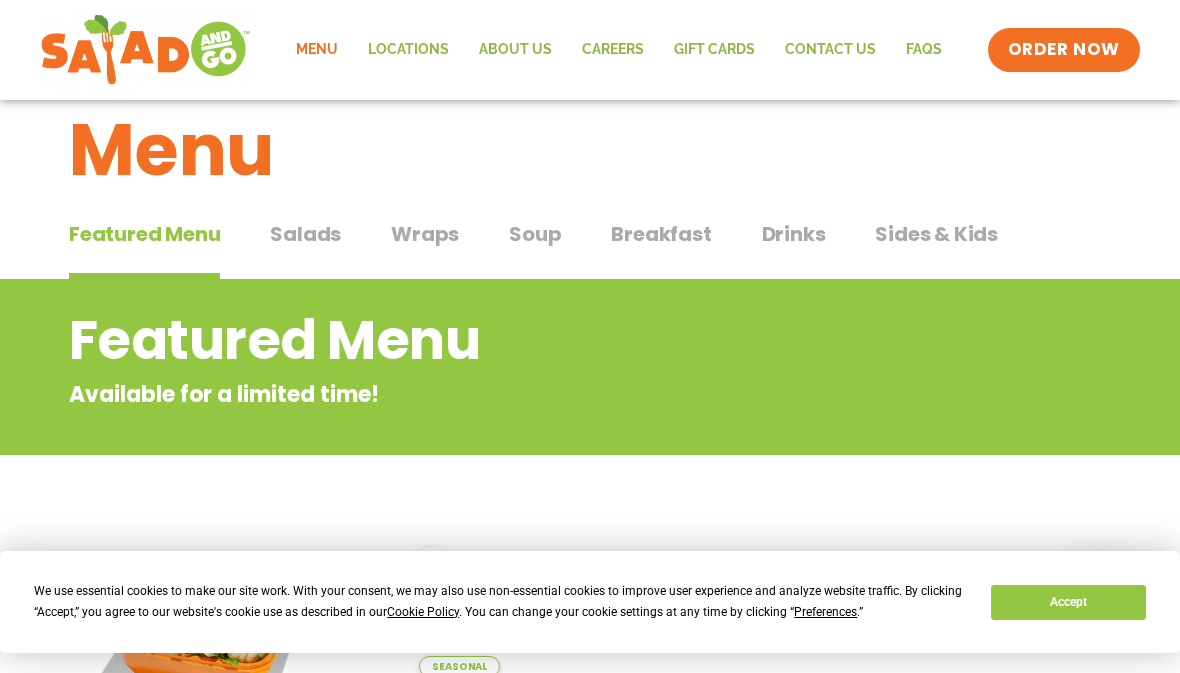 click on "Salads" at bounding box center [305, 234] 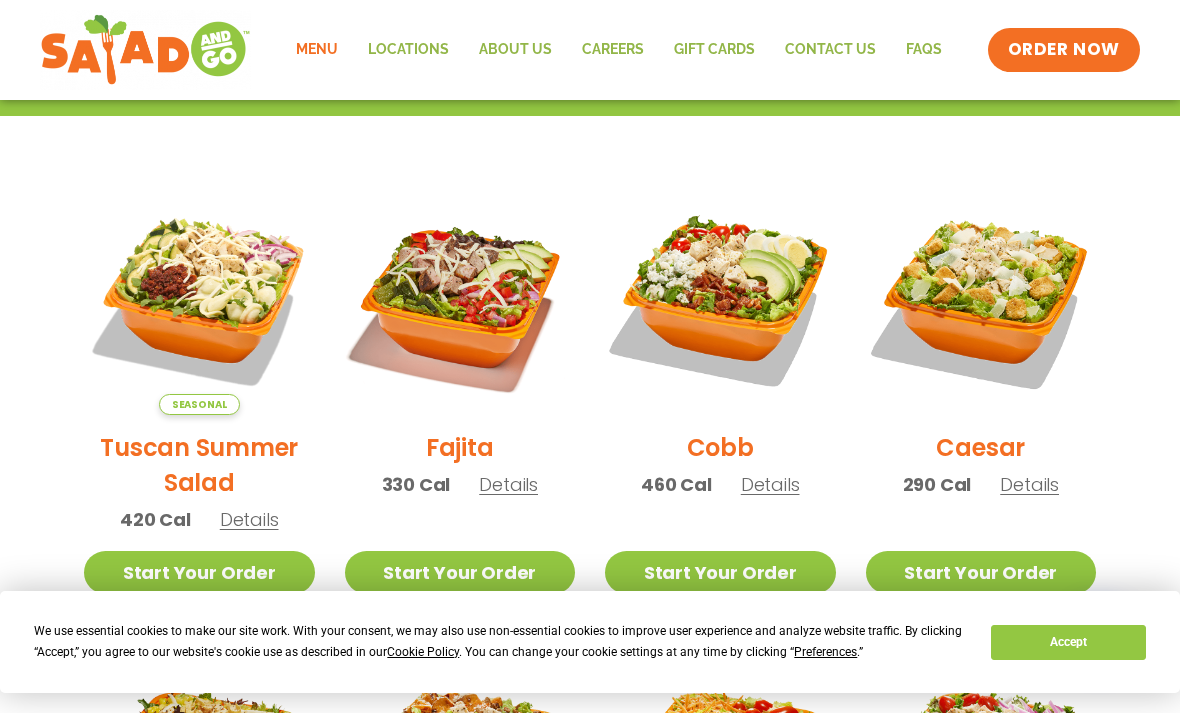 scroll, scrollTop: 478, scrollLeft: 0, axis: vertical 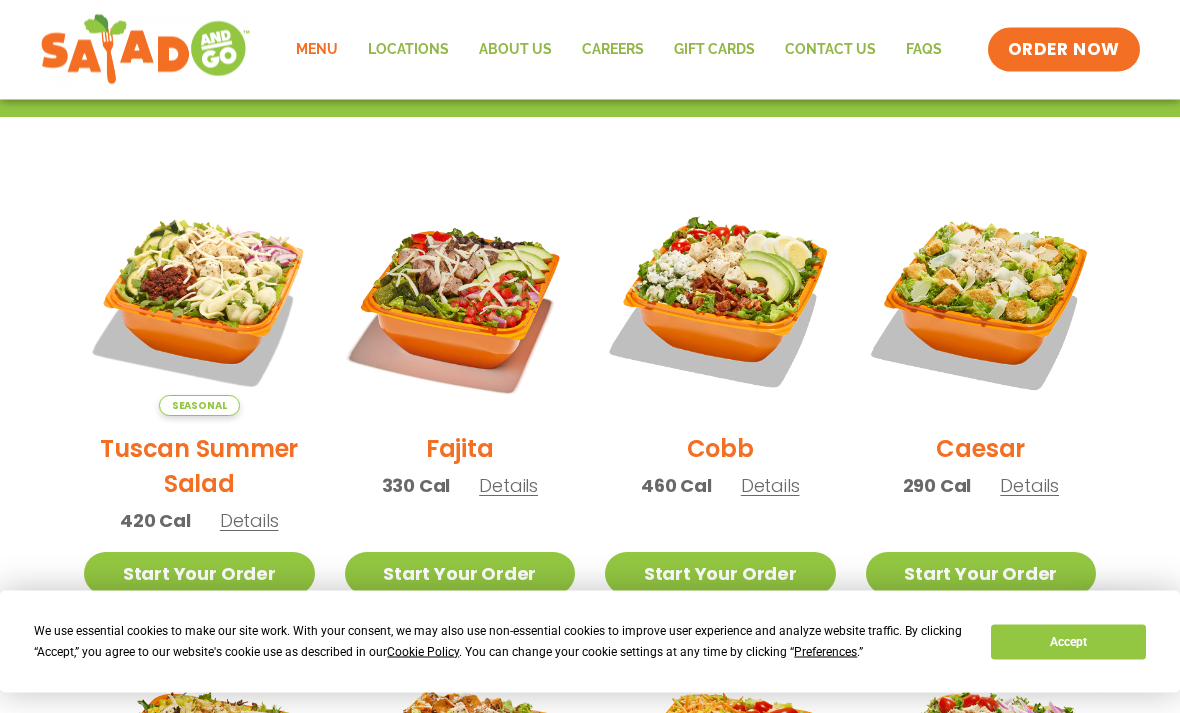 click on "Details" at bounding box center [508, 486] 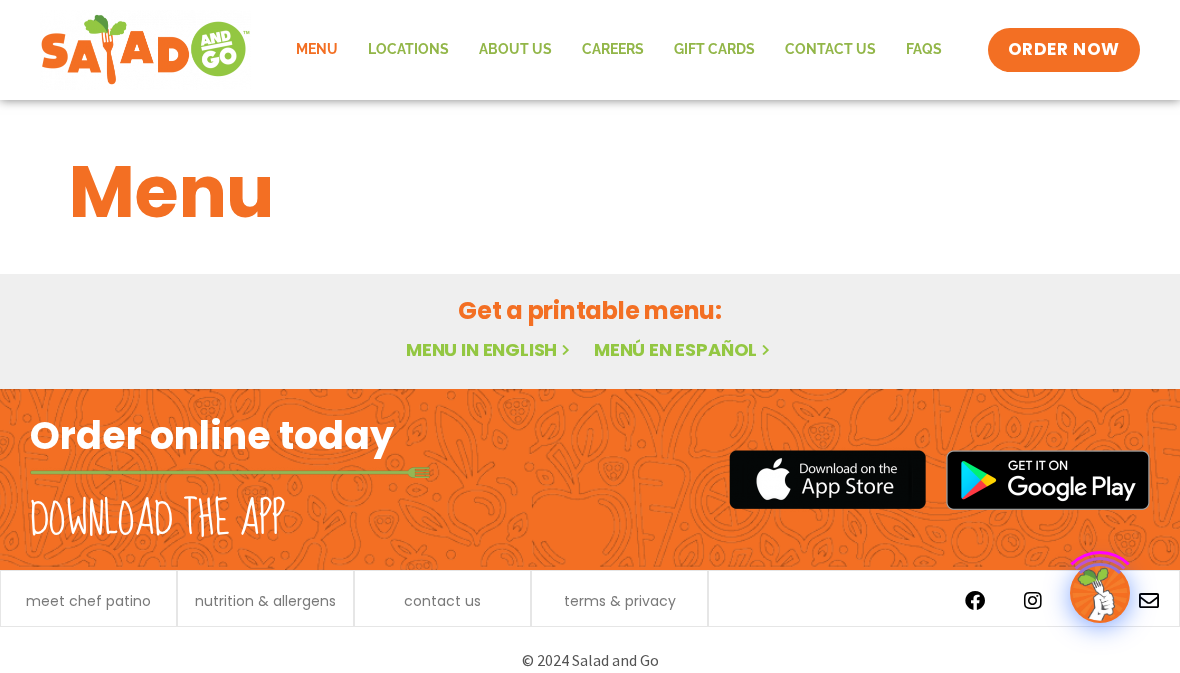 scroll, scrollTop: 0, scrollLeft: 0, axis: both 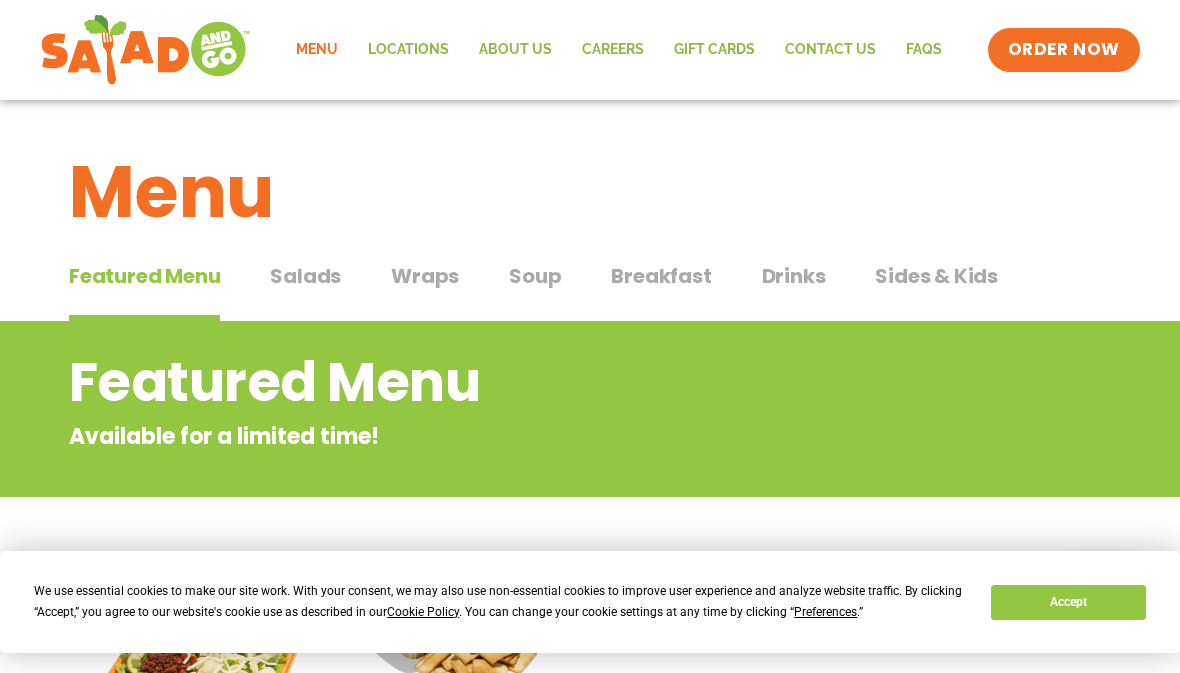 click on "Salads" at bounding box center [305, 276] 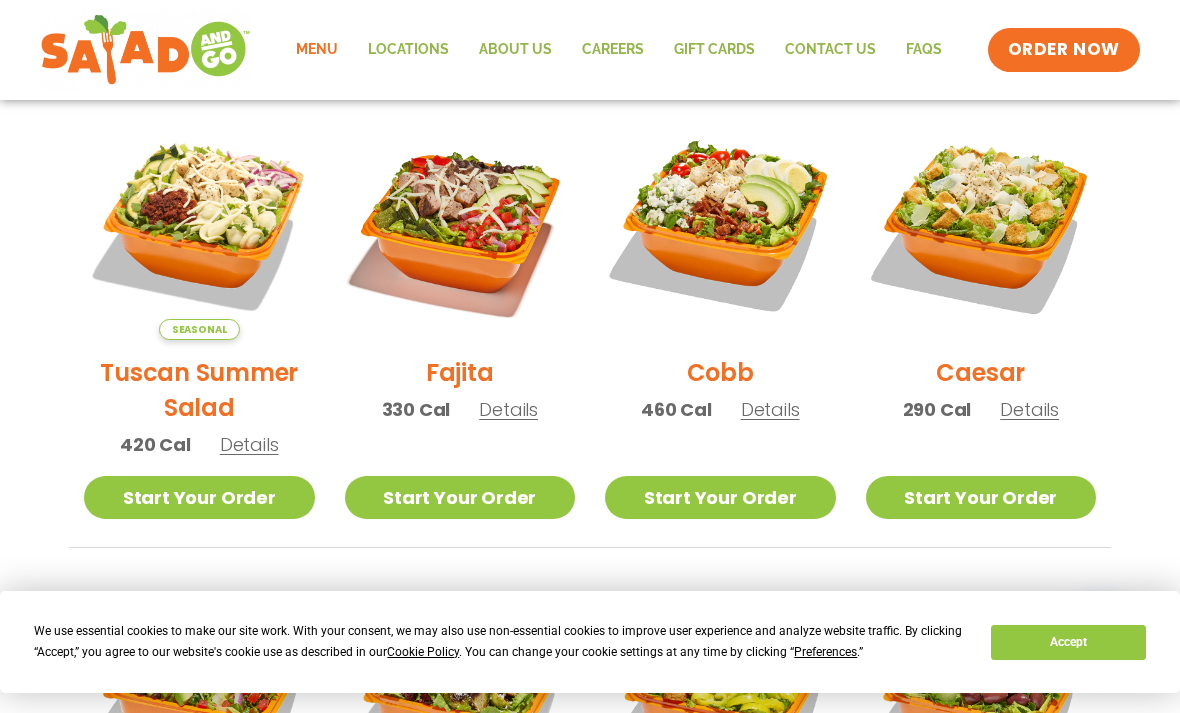 scroll, scrollTop: 591, scrollLeft: 0, axis: vertical 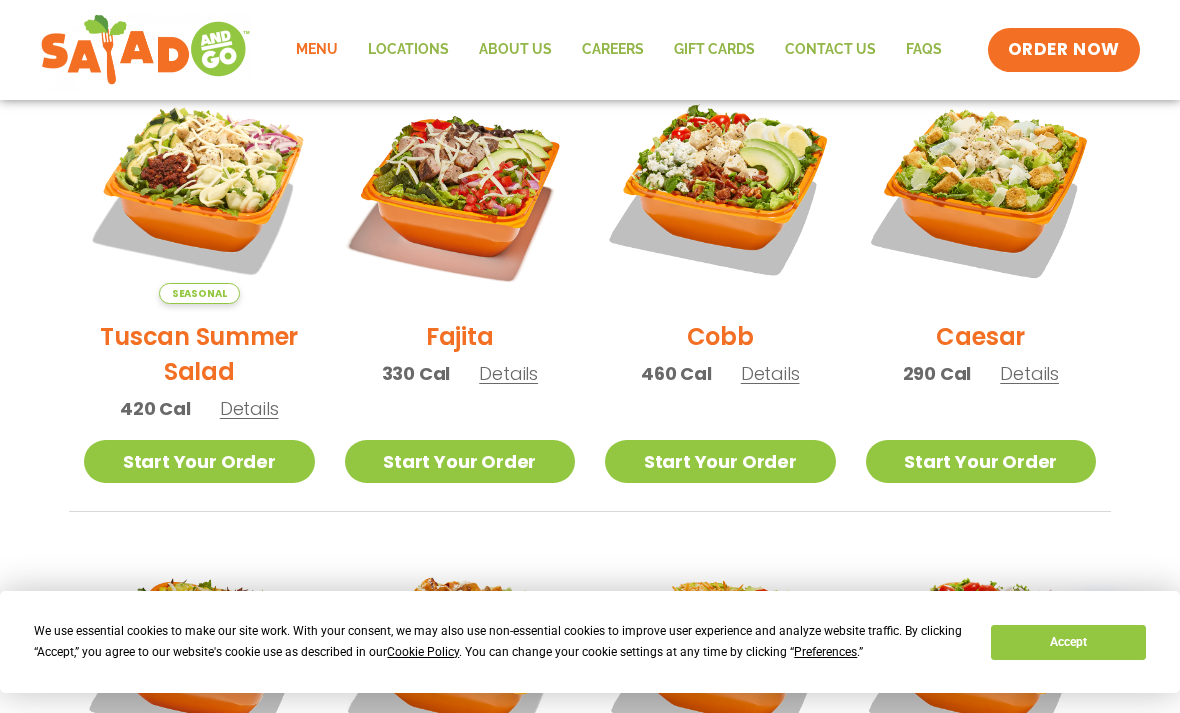 click on "Fajita   330 Cal   Details" at bounding box center (460, 239) 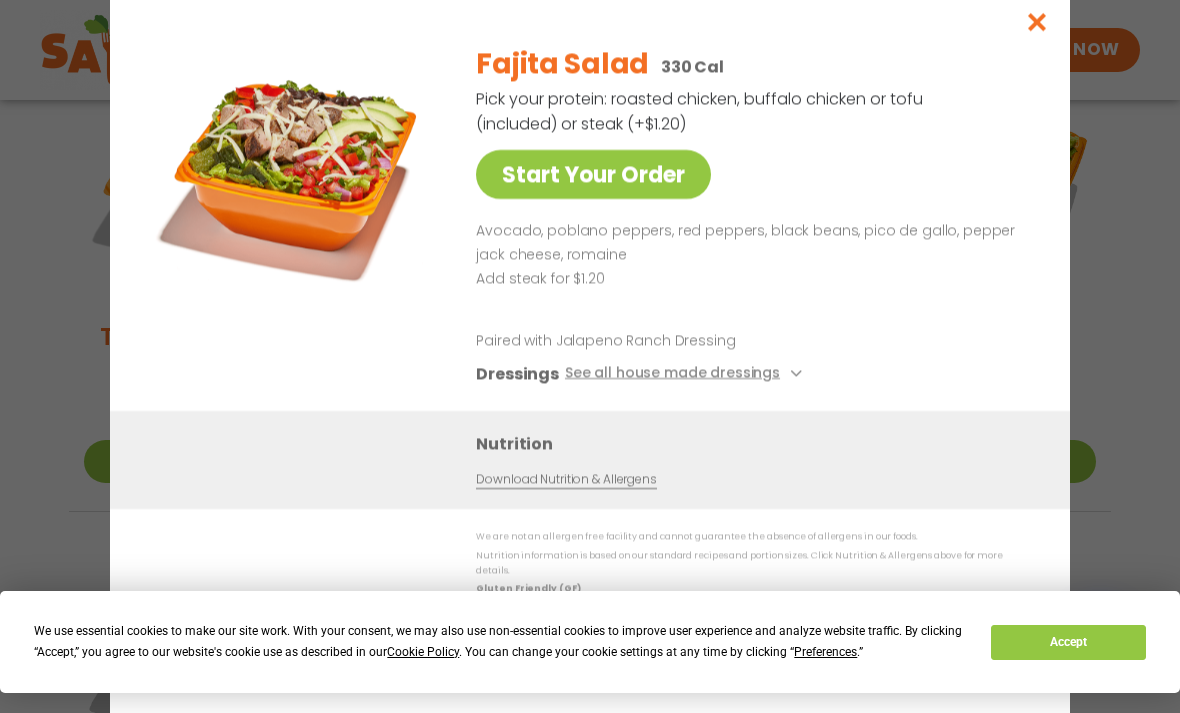 click at bounding box center [1037, 21] 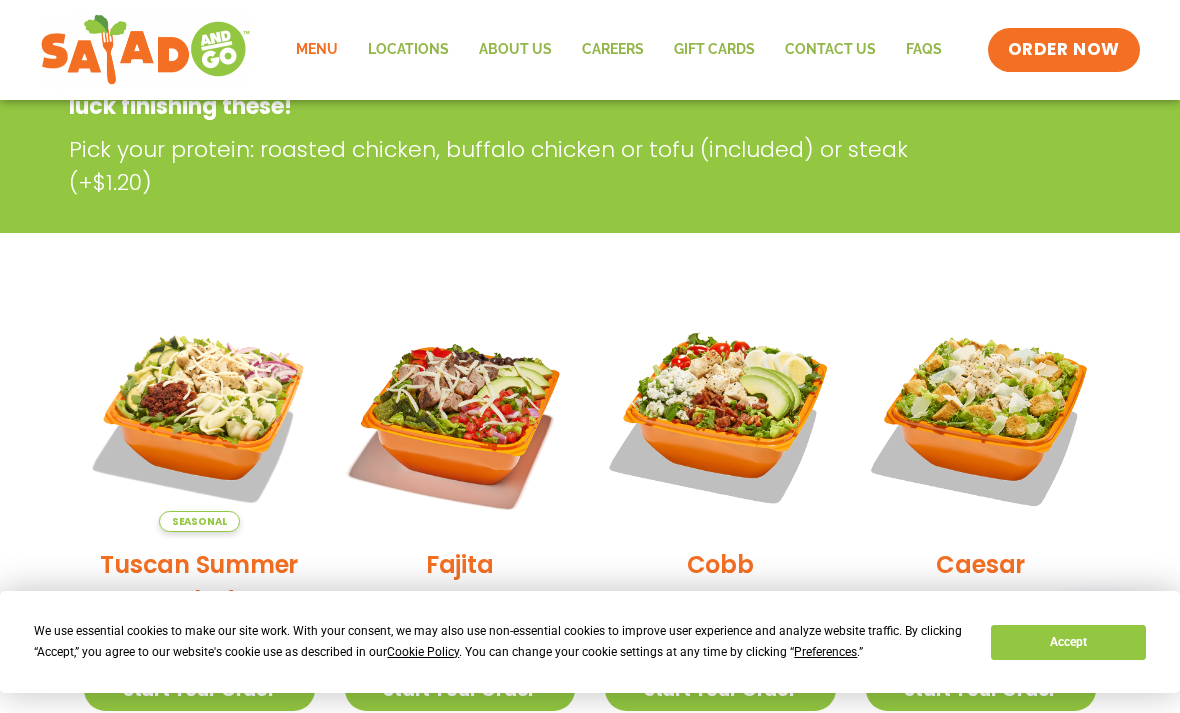 scroll, scrollTop: 359, scrollLeft: 0, axis: vertical 